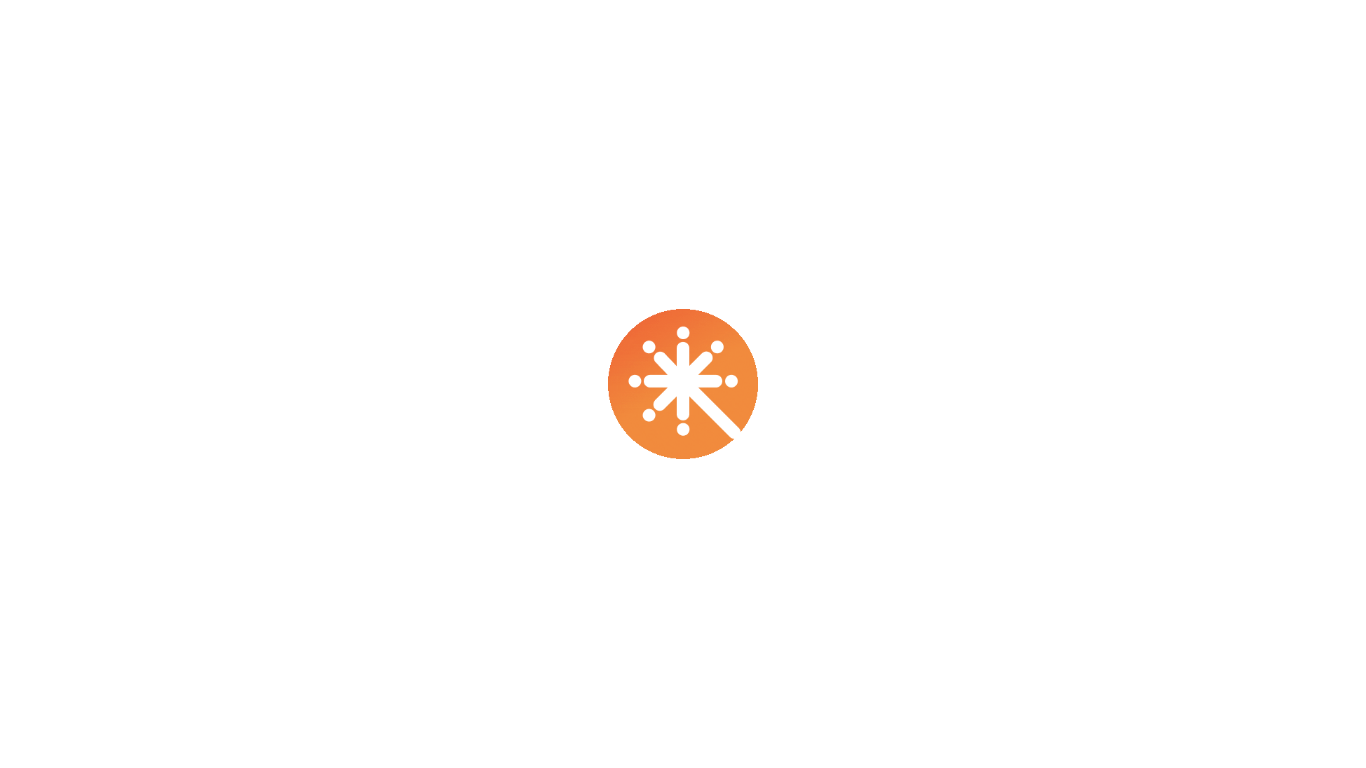 scroll, scrollTop: 0, scrollLeft: 0, axis: both 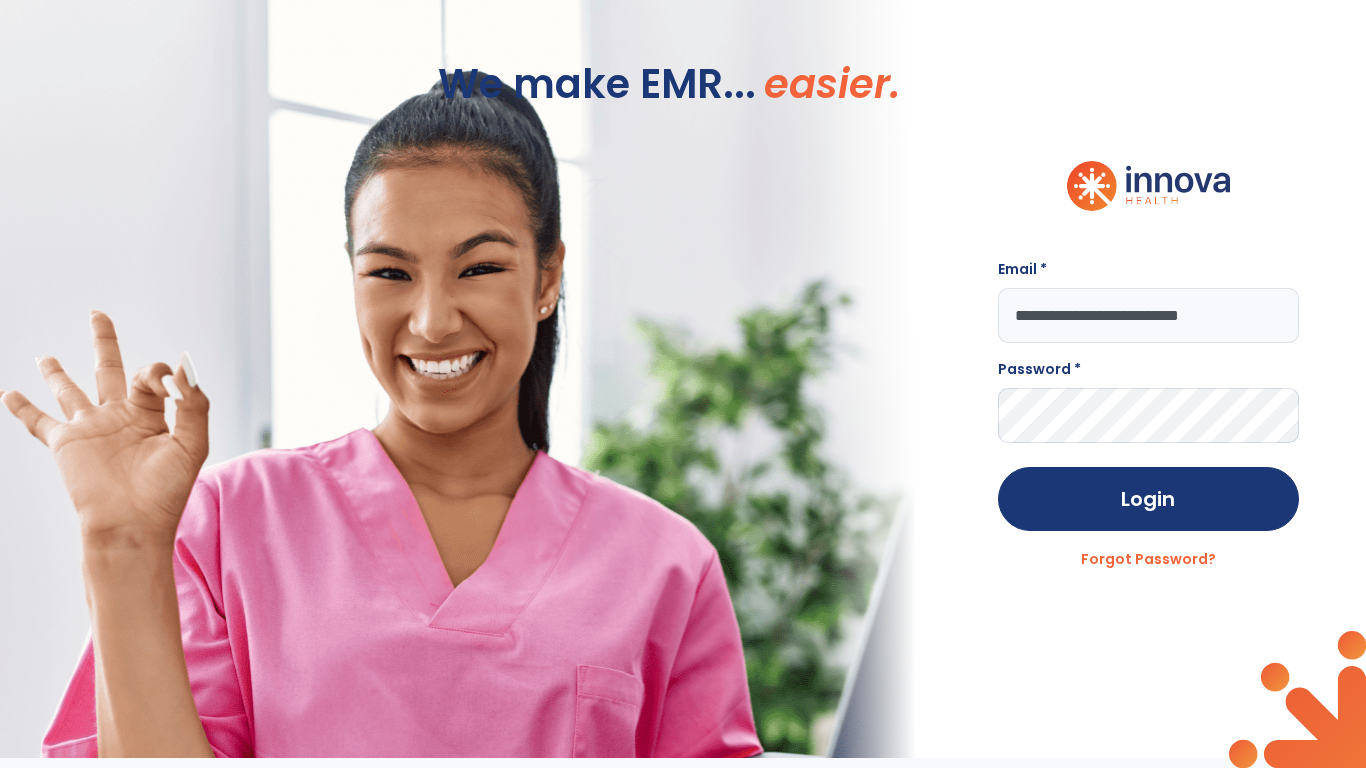 type on "**********" 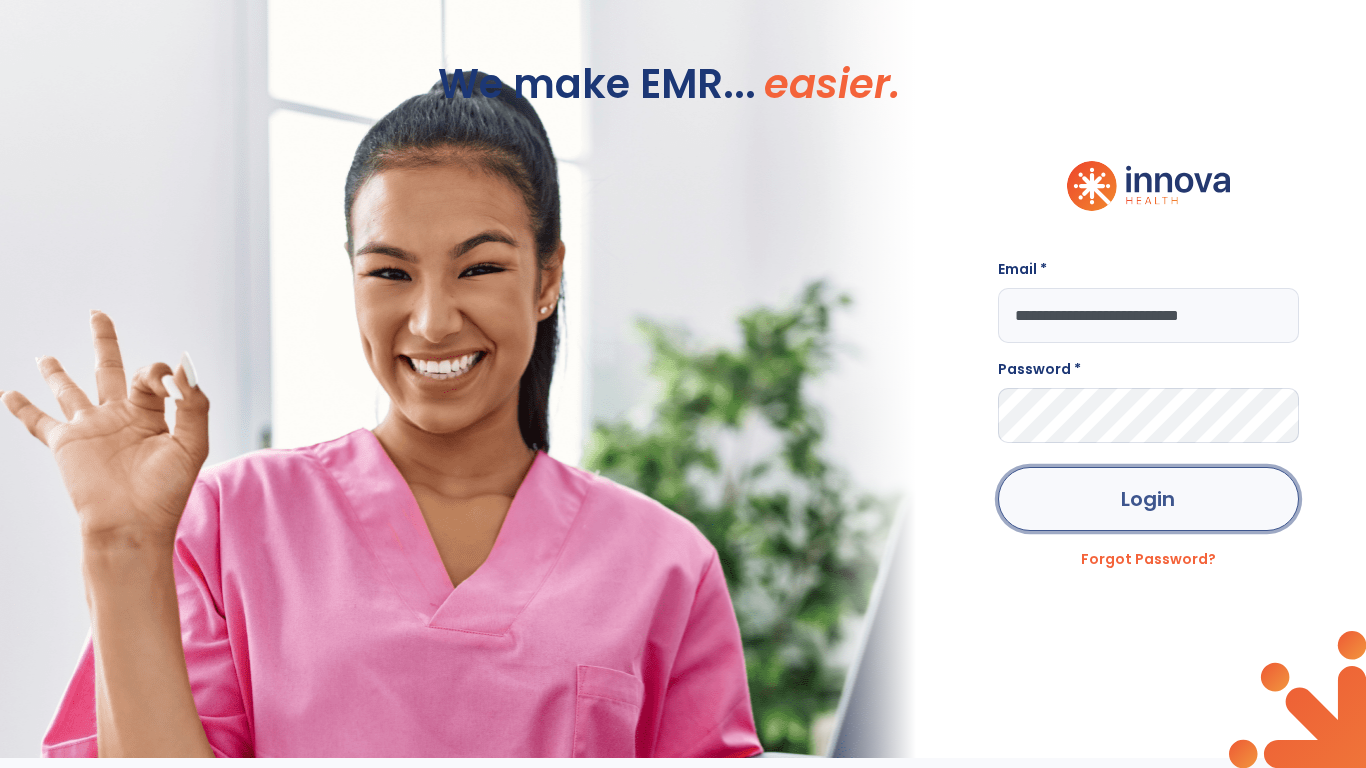 click on "Login" 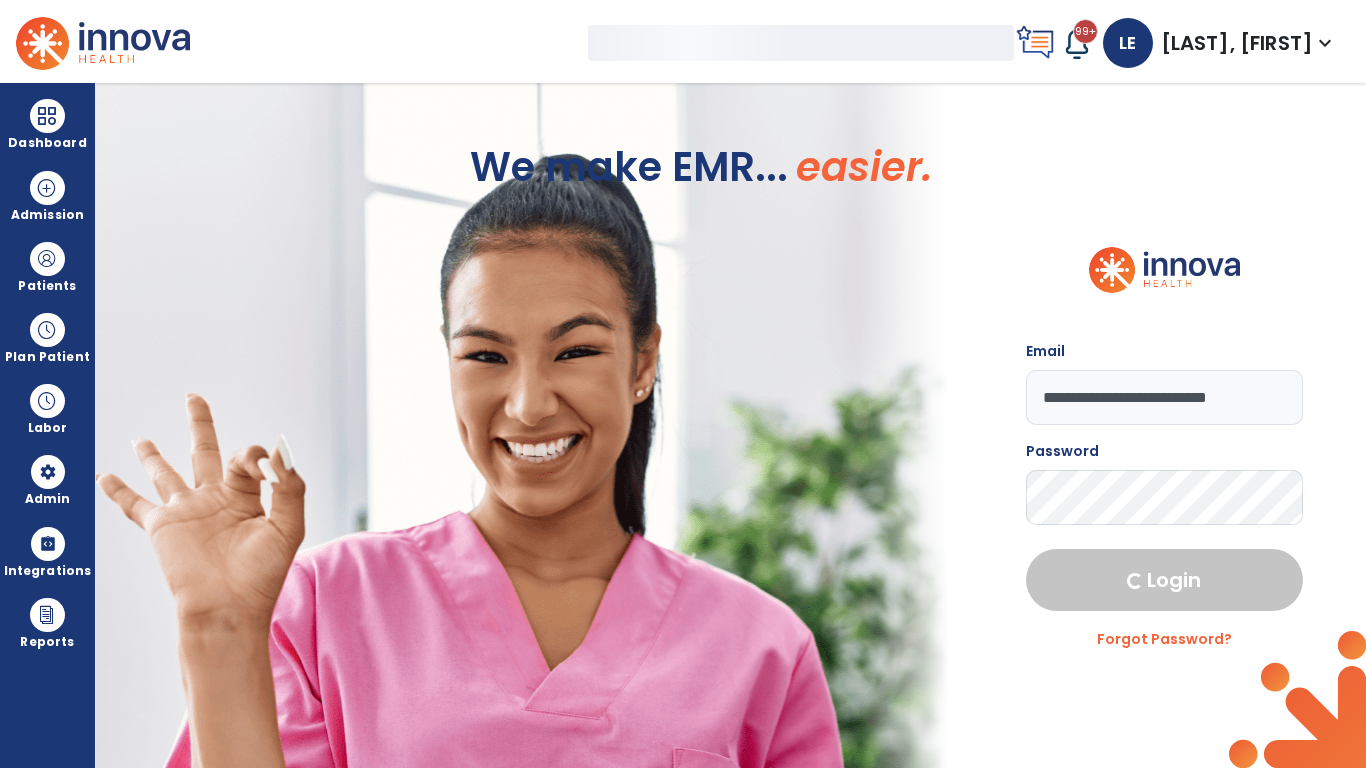 select on "***" 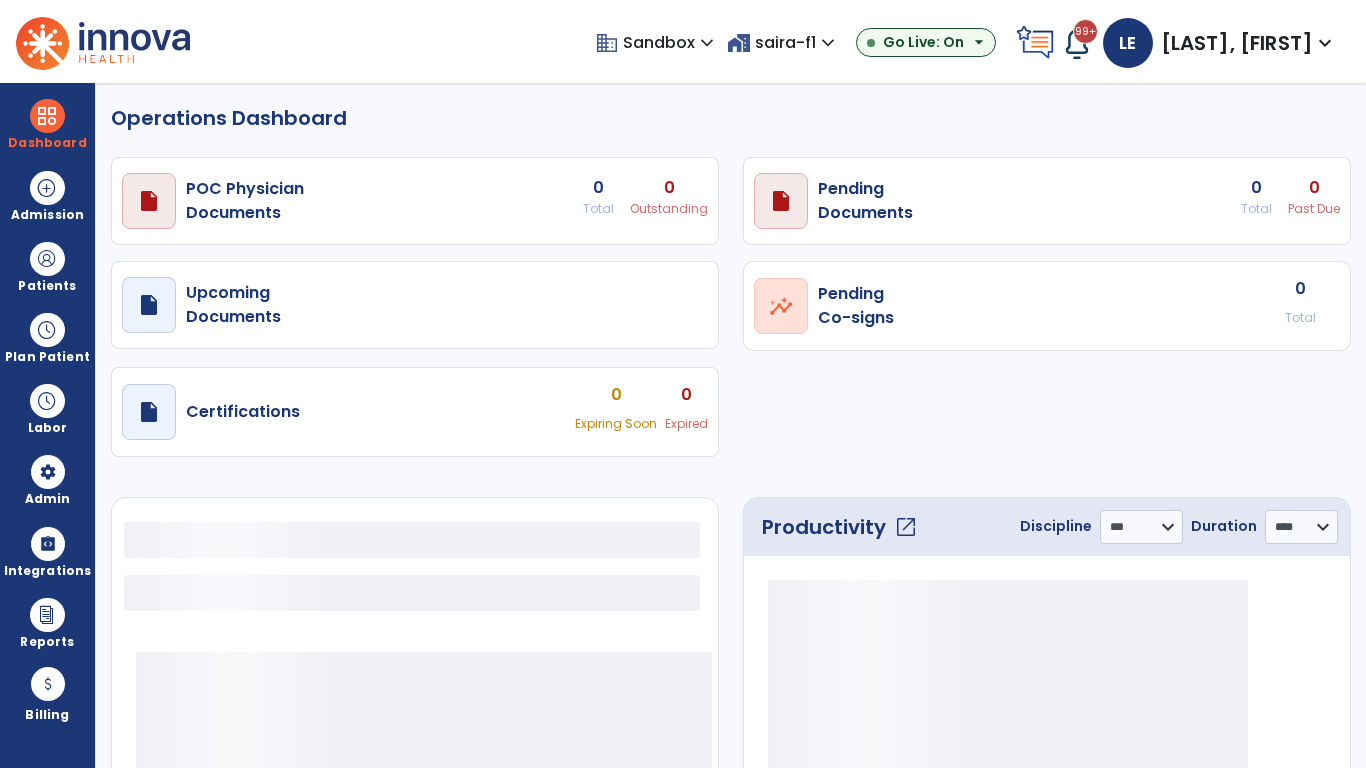 select on "***" 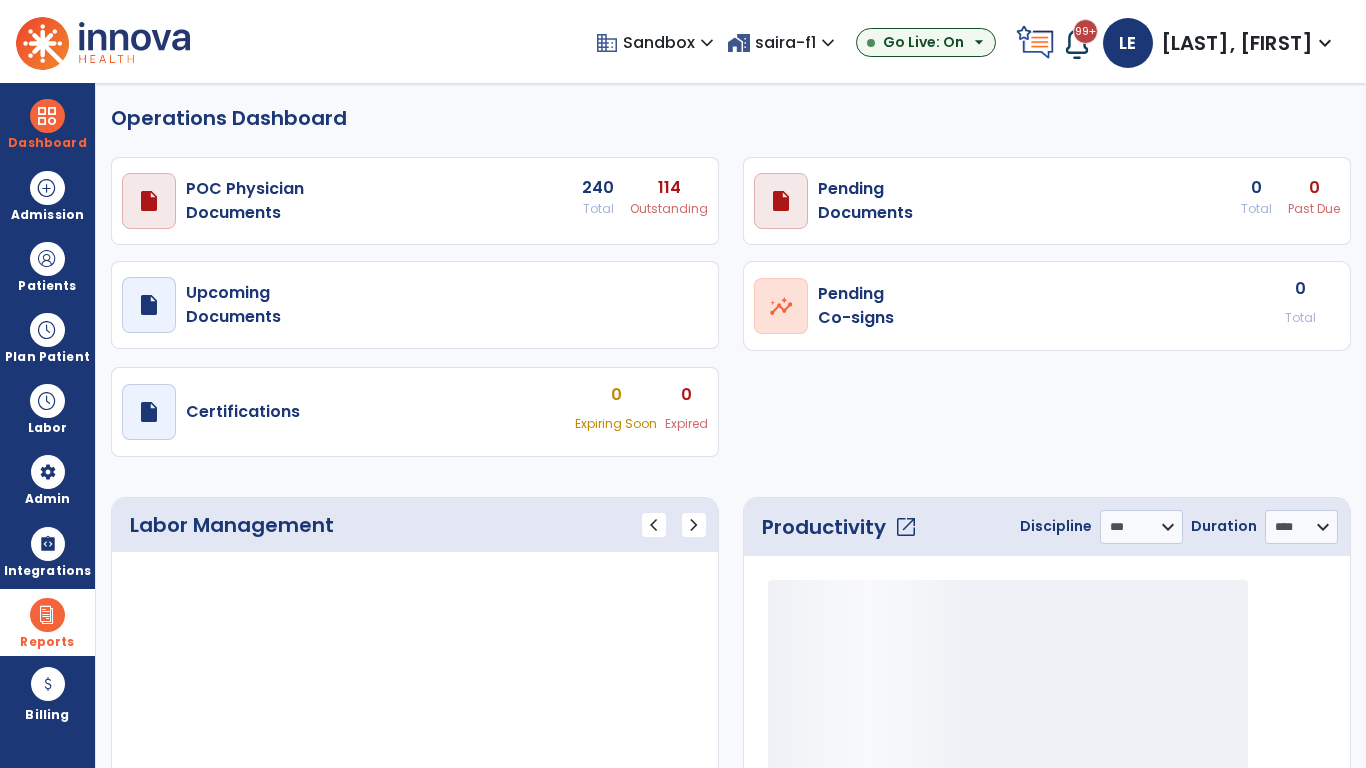click at bounding box center (47, 615) 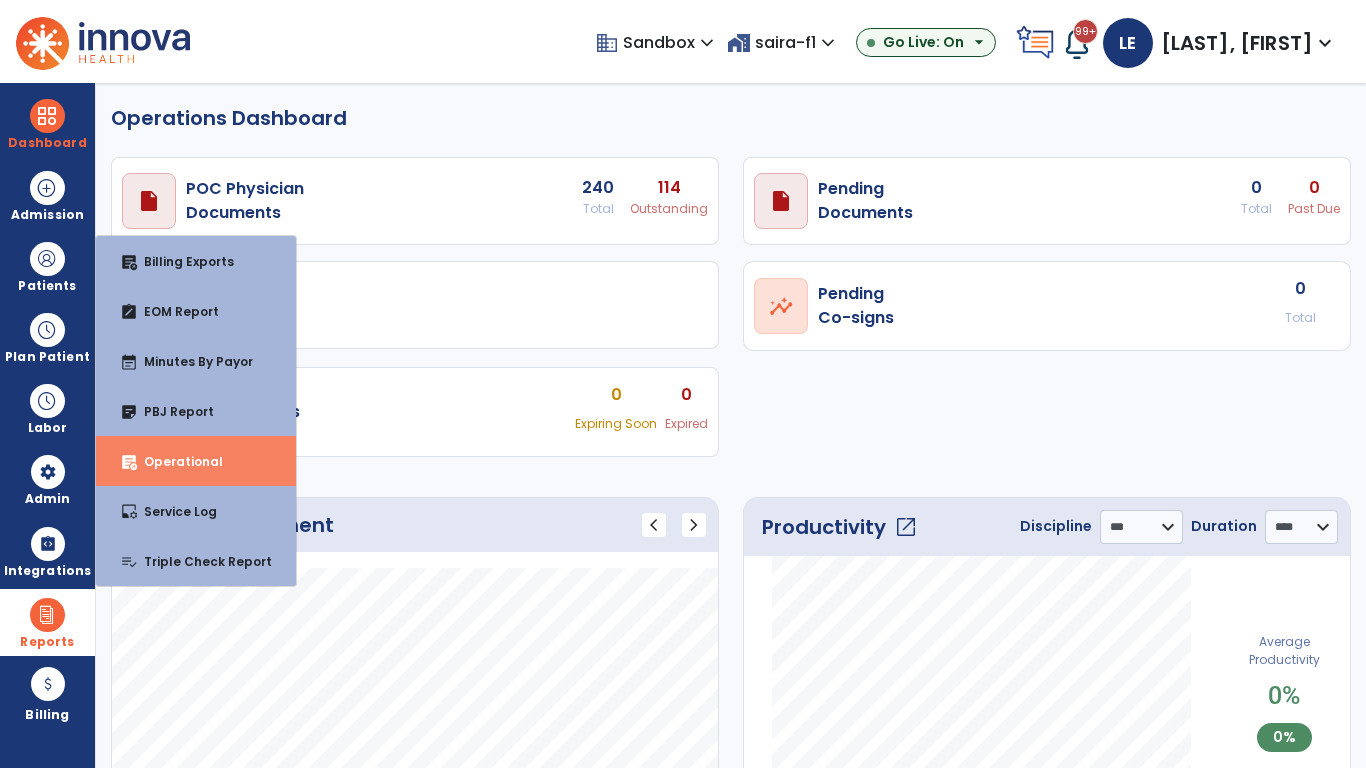 click on "Operational" at bounding box center (175, 461) 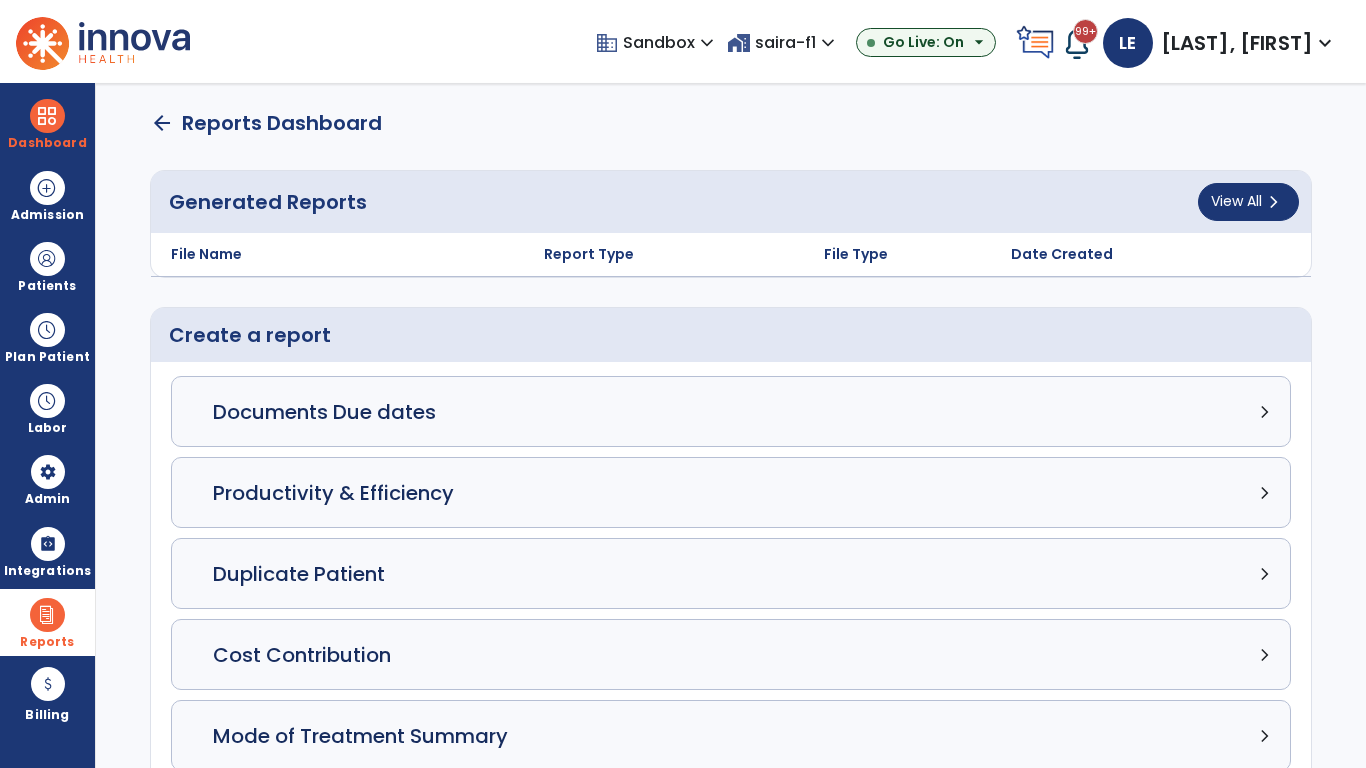 click on "Census Detail chevron_right" 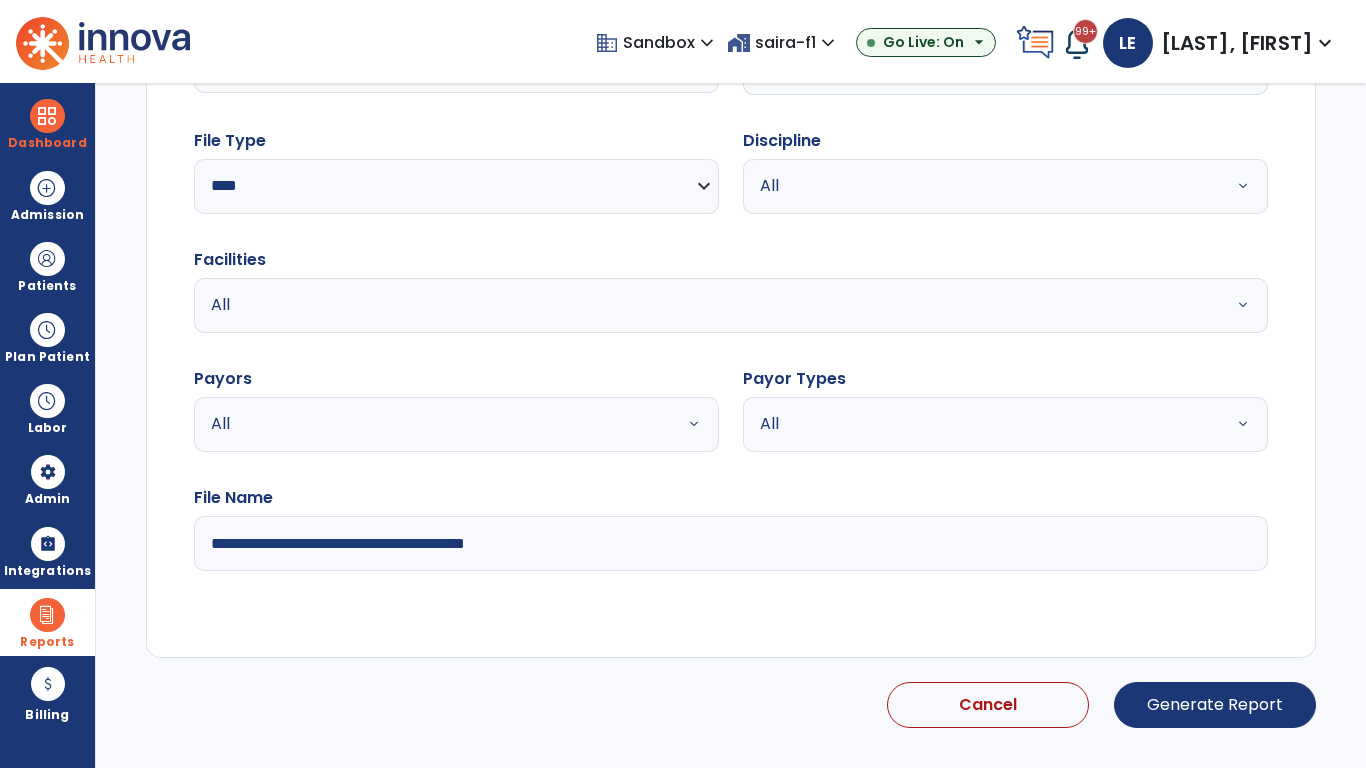 select on "*****" 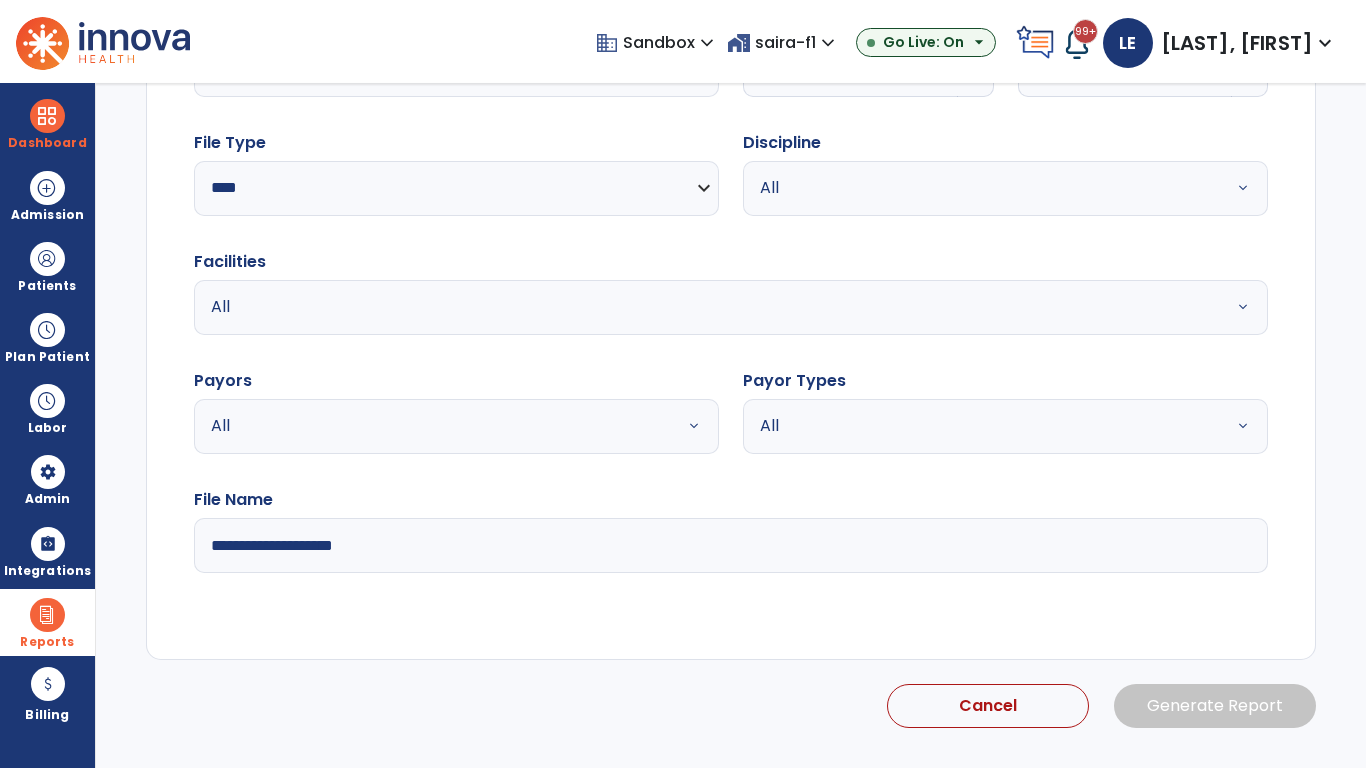click 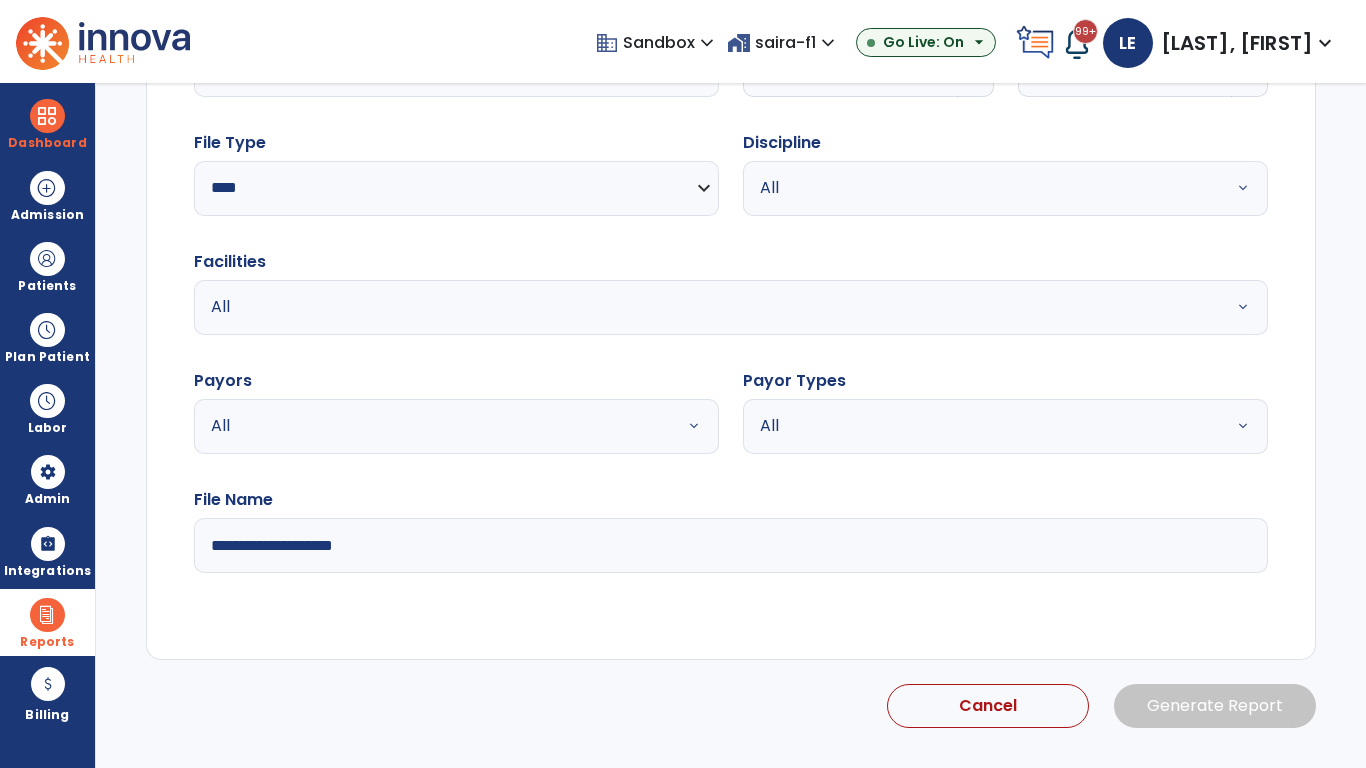 select on "*" 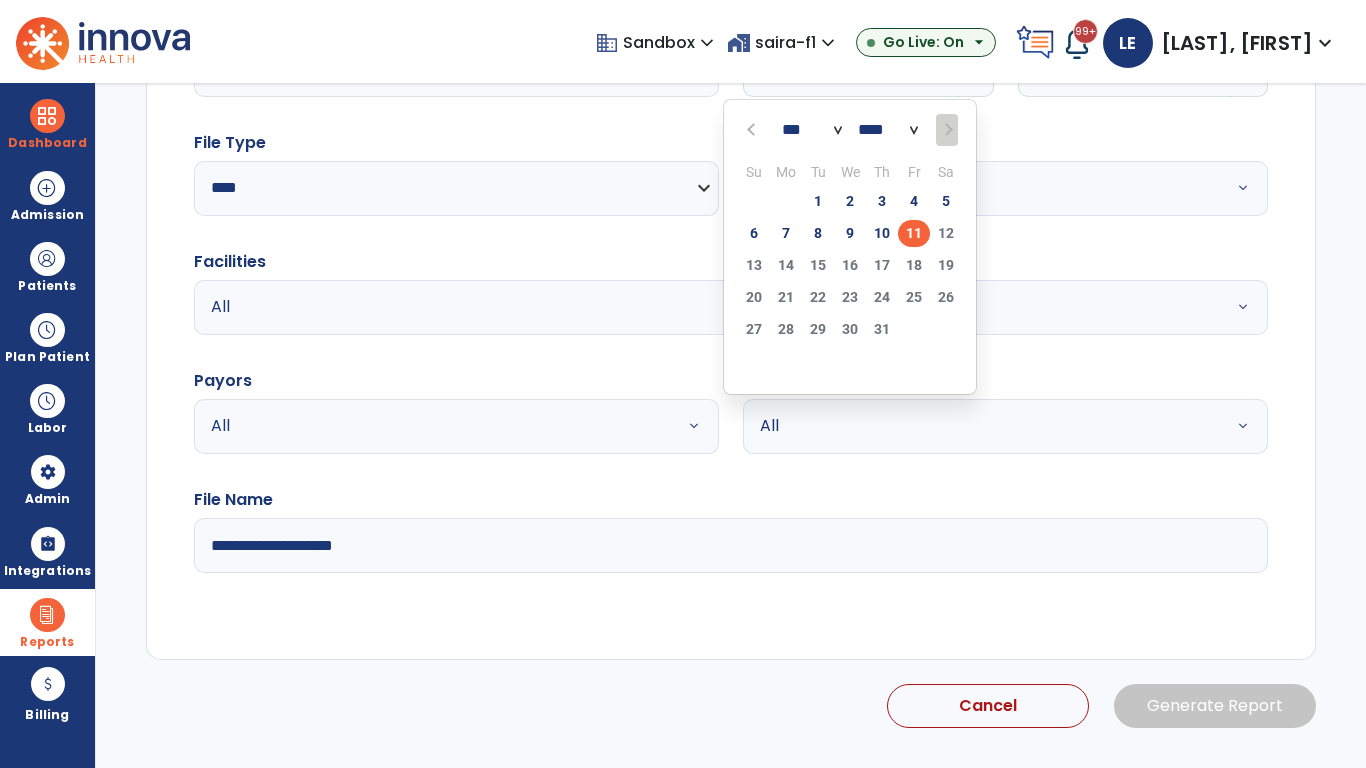scroll, scrollTop: 192, scrollLeft: 0, axis: vertical 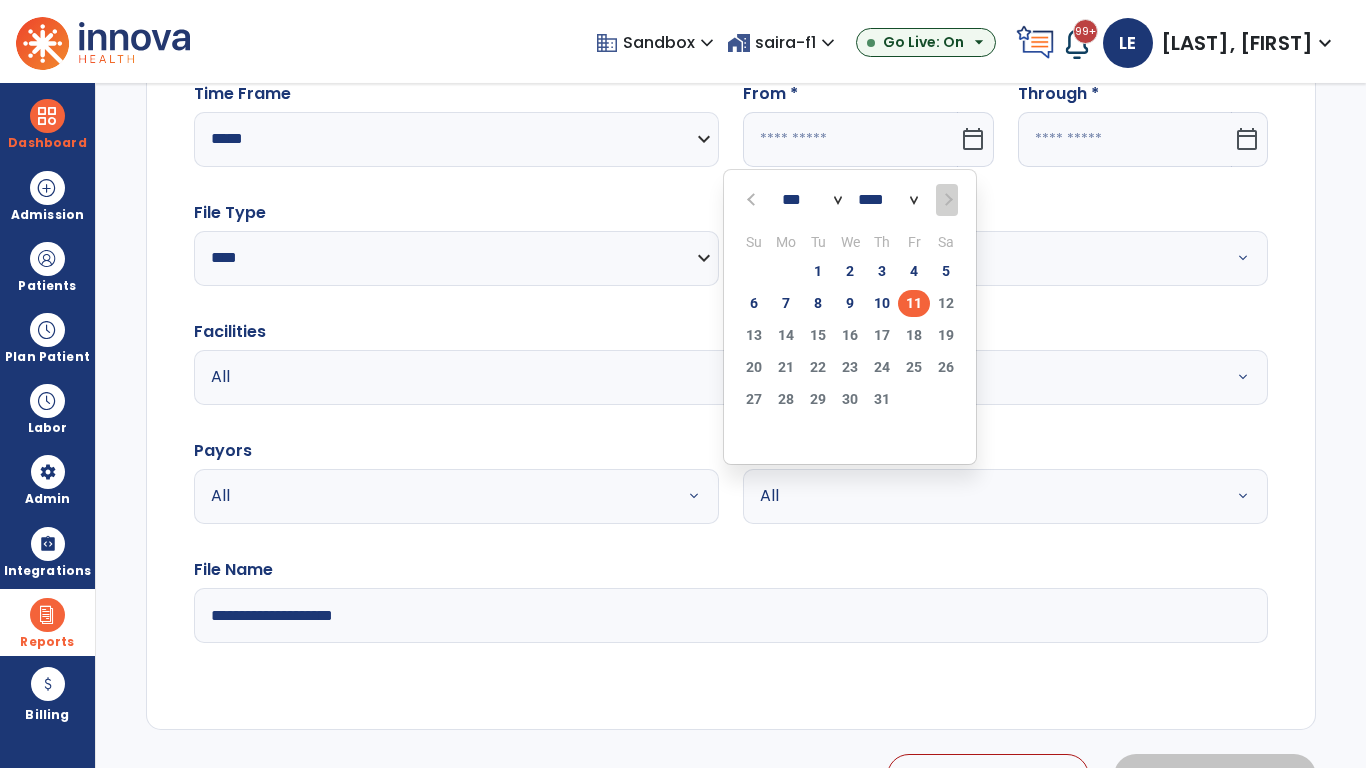select on "****" 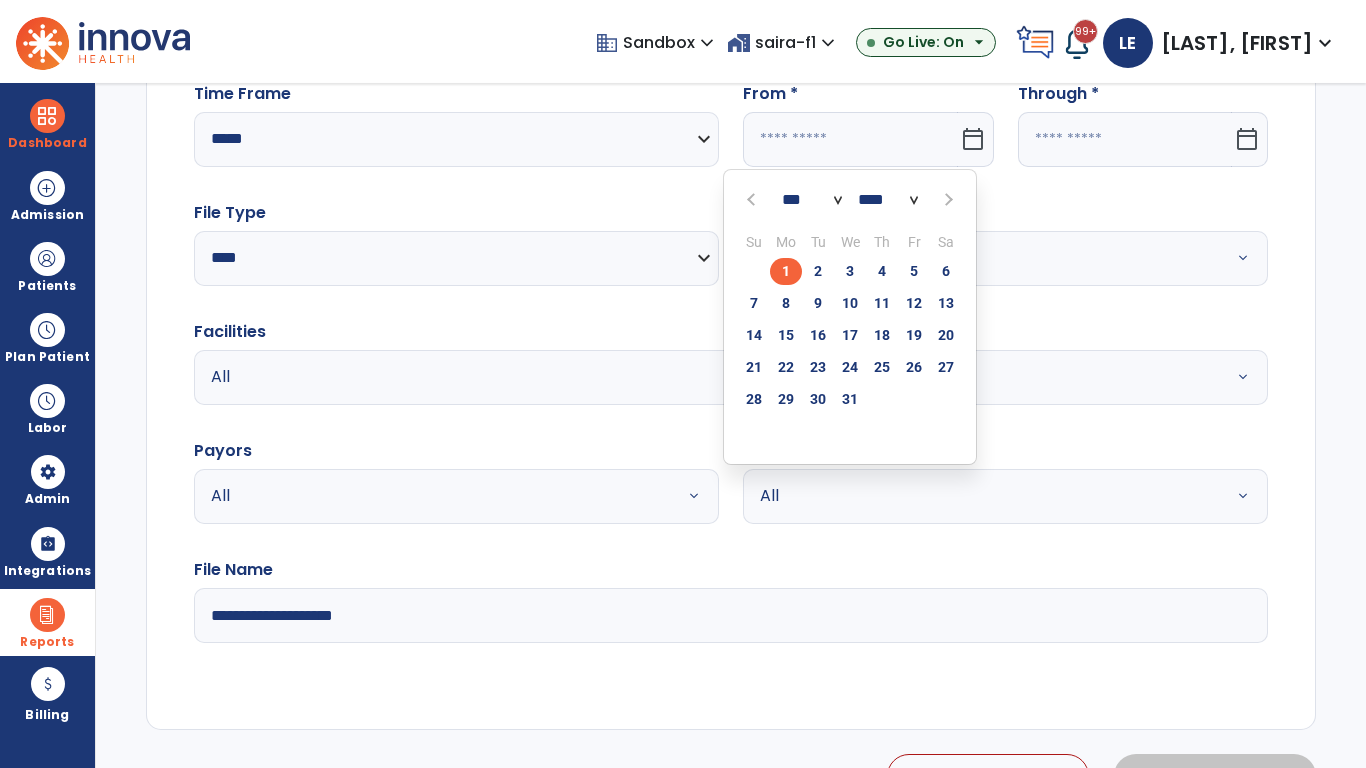 select on "**" 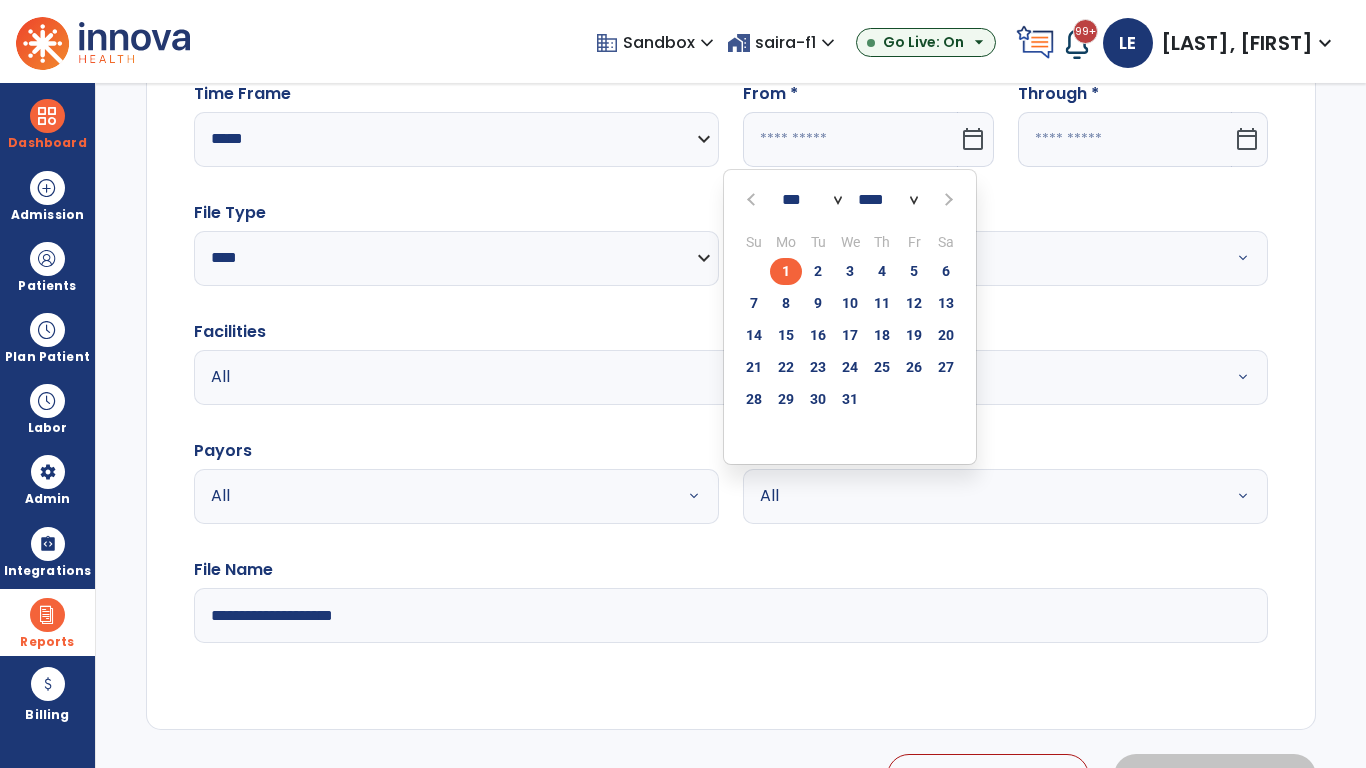 type on "**********" 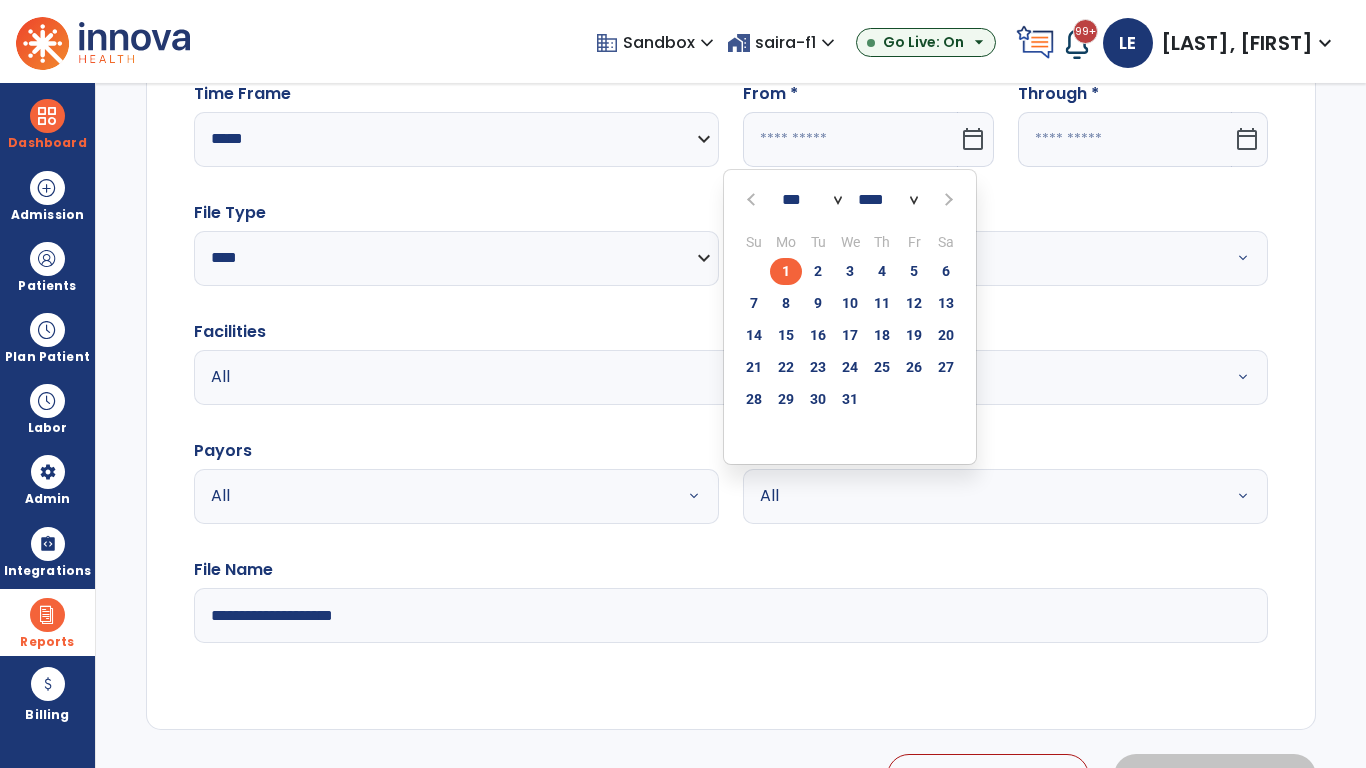 type on "*********" 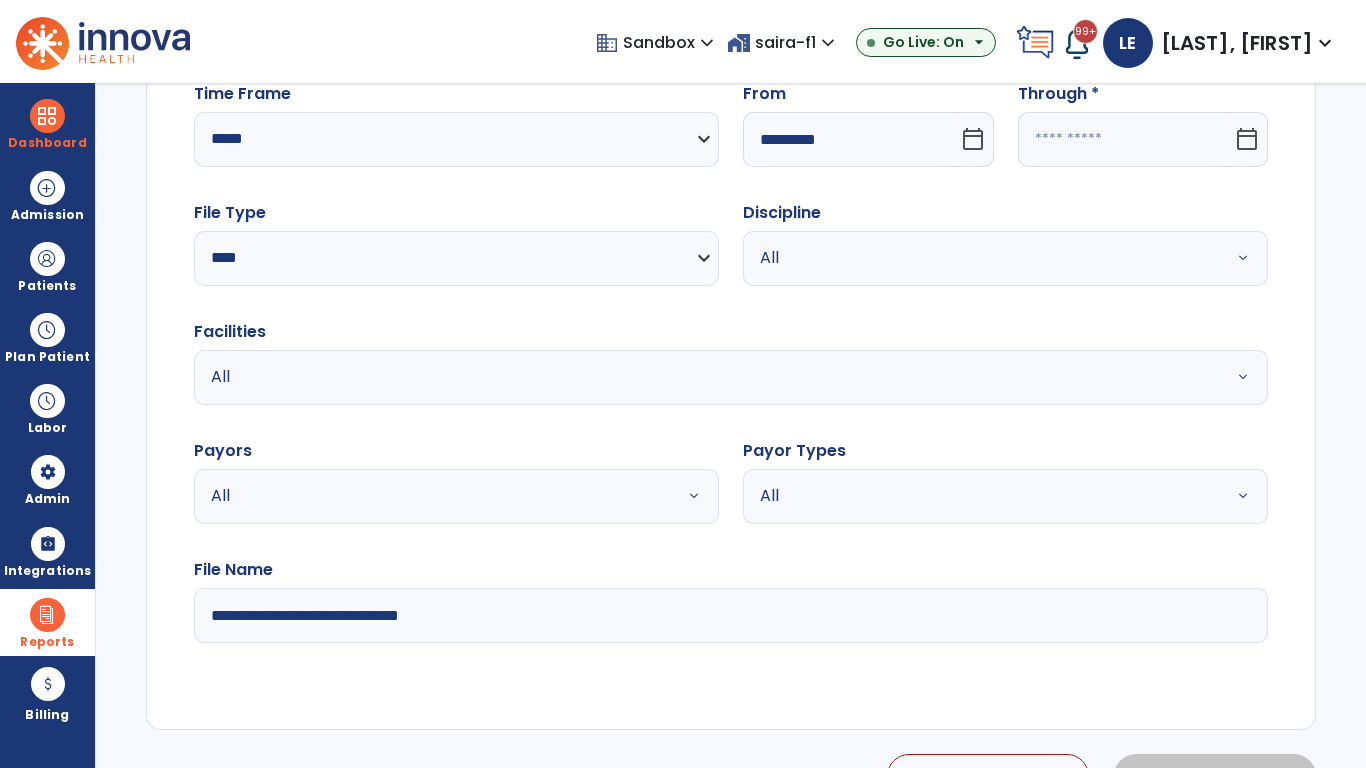 click 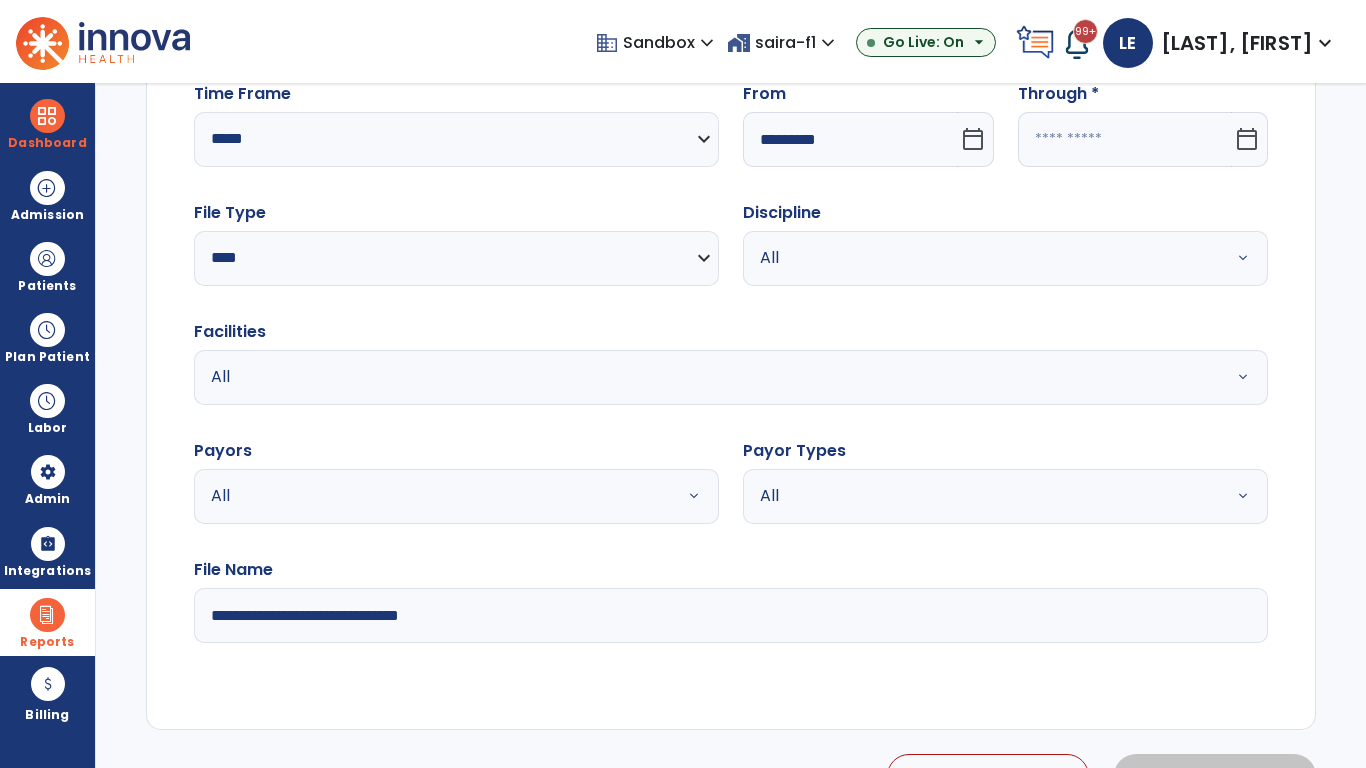 select on "*" 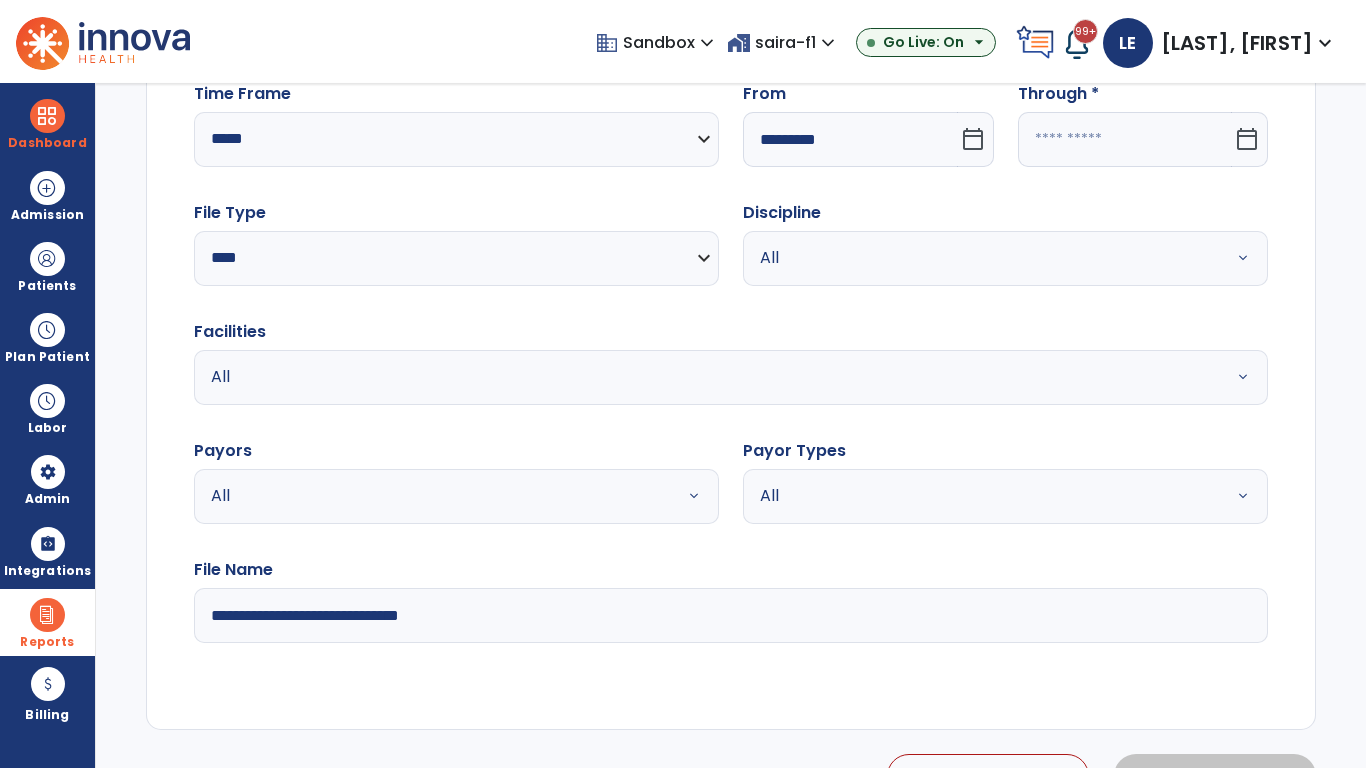 select on "****" 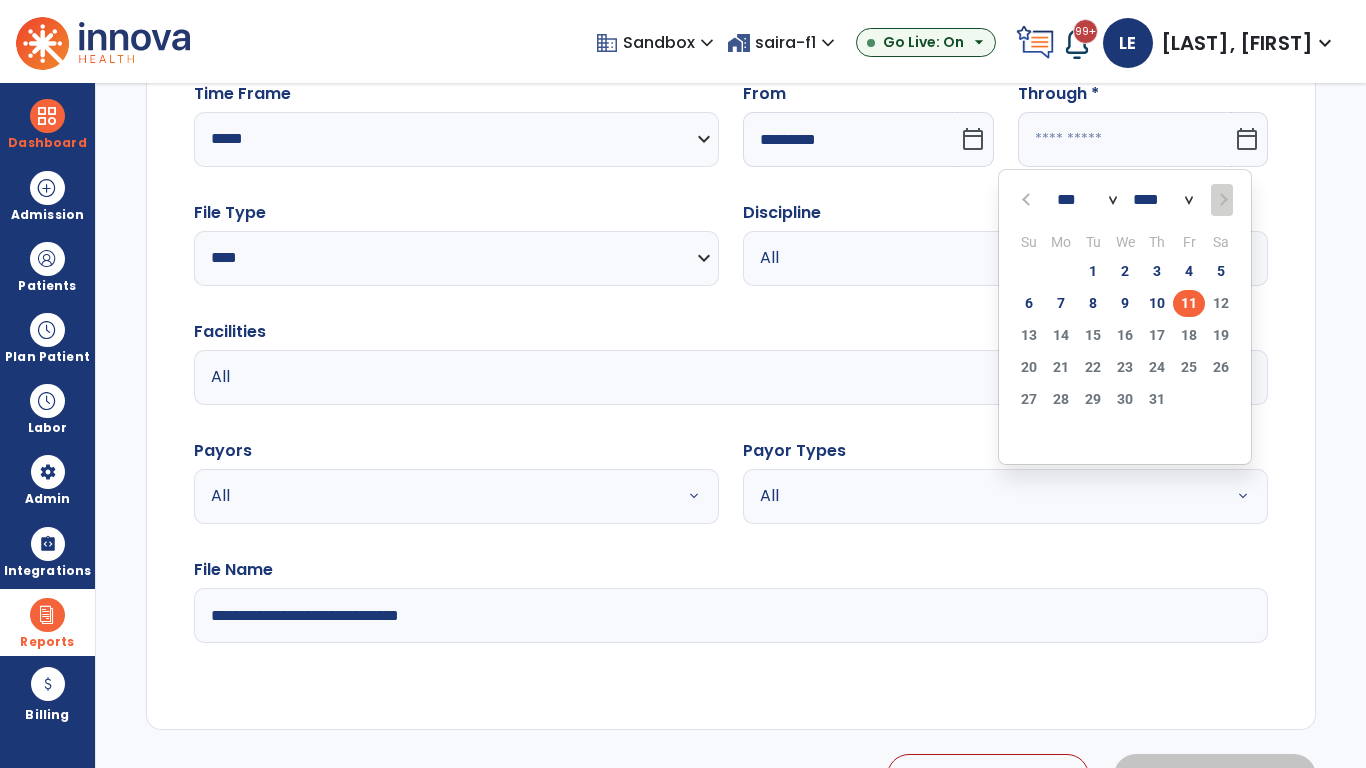 select on "*" 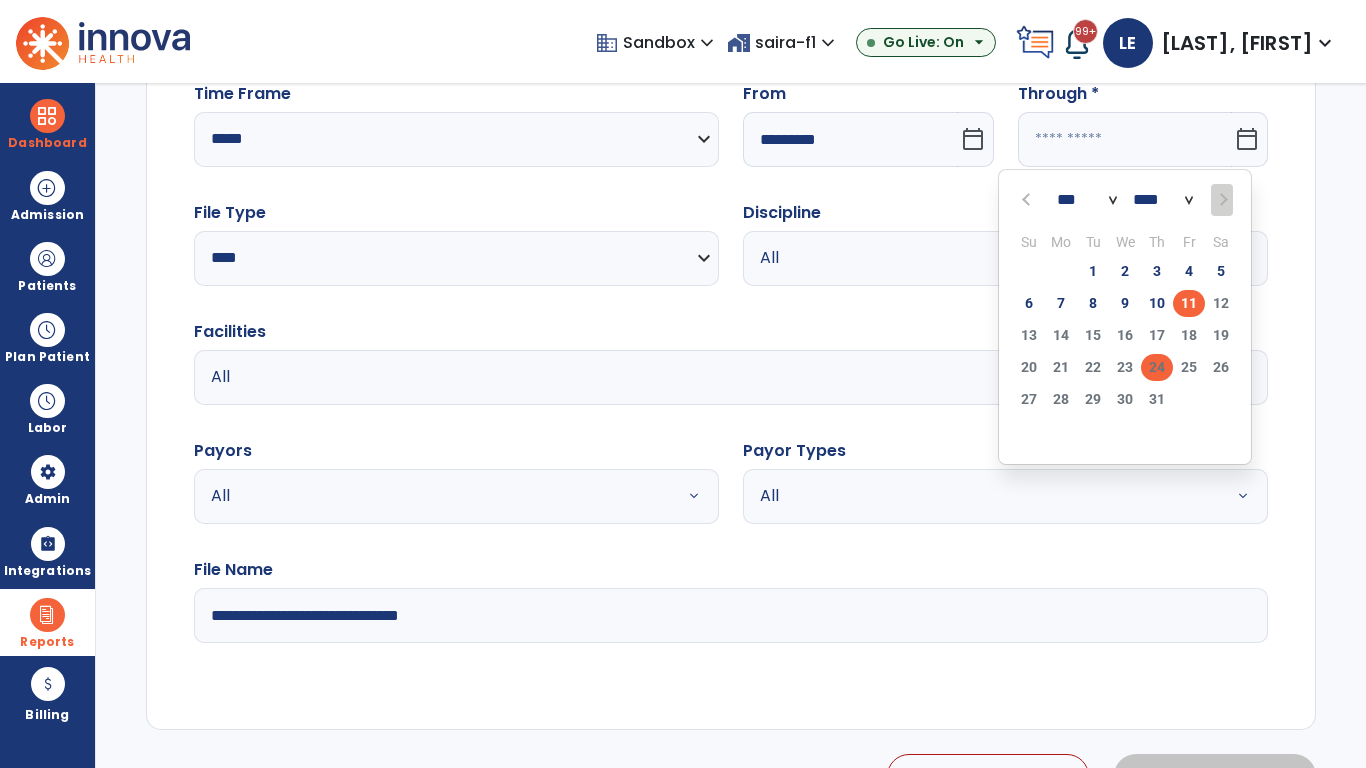 click on "24" 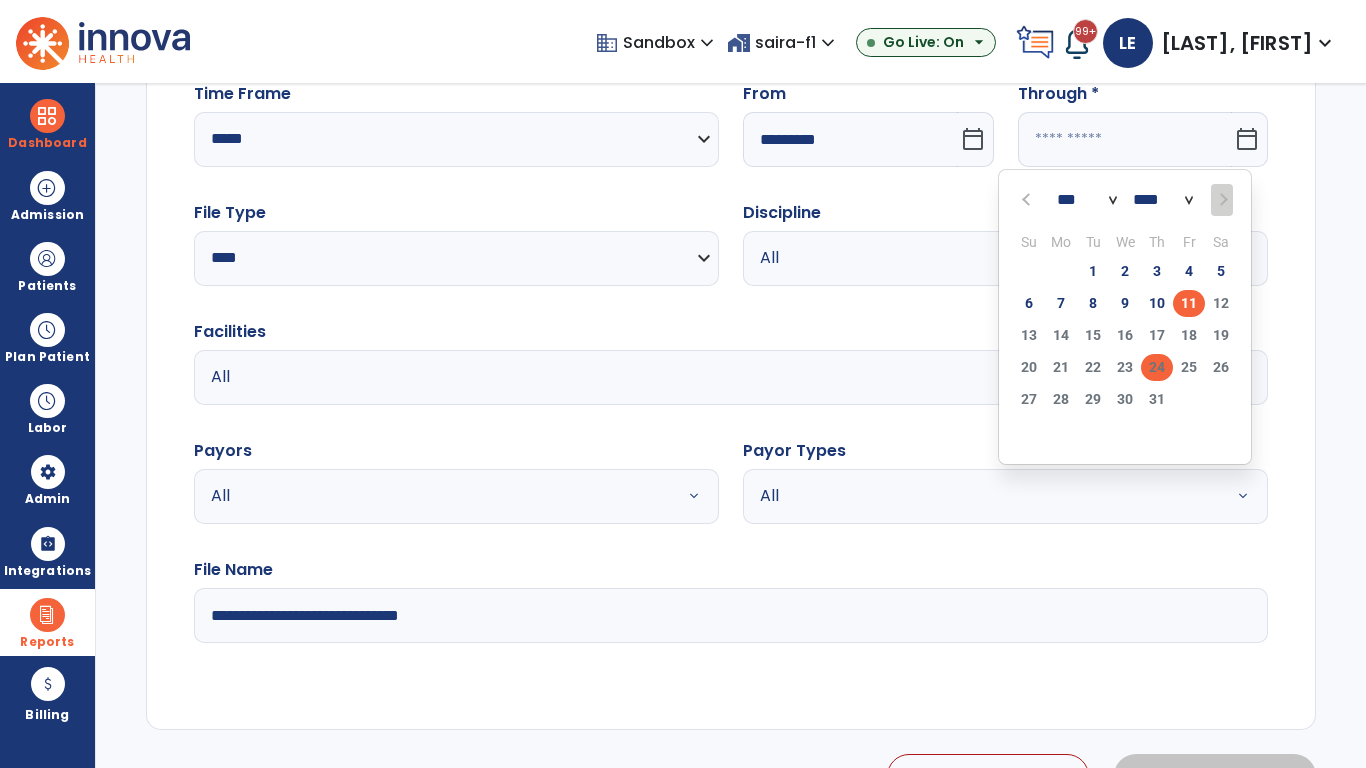 type on "**********" 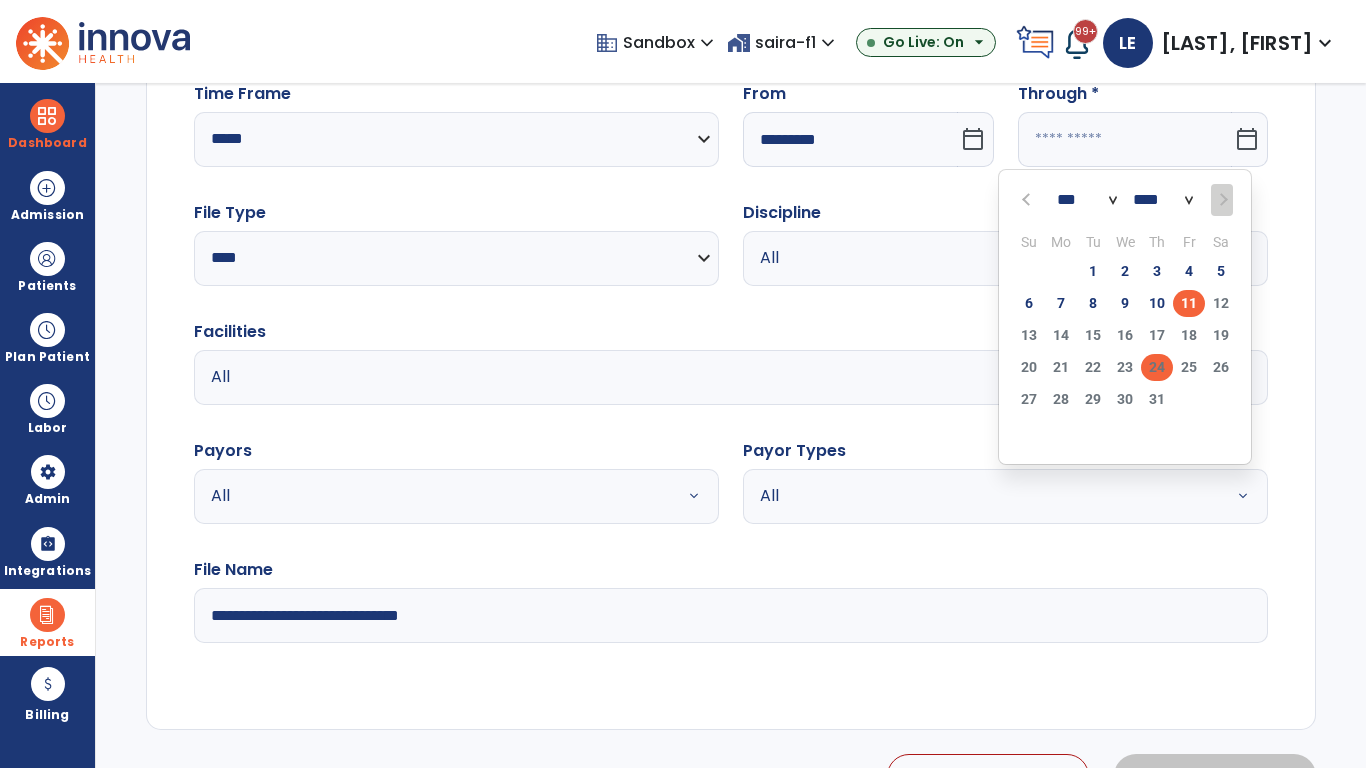type on "*********" 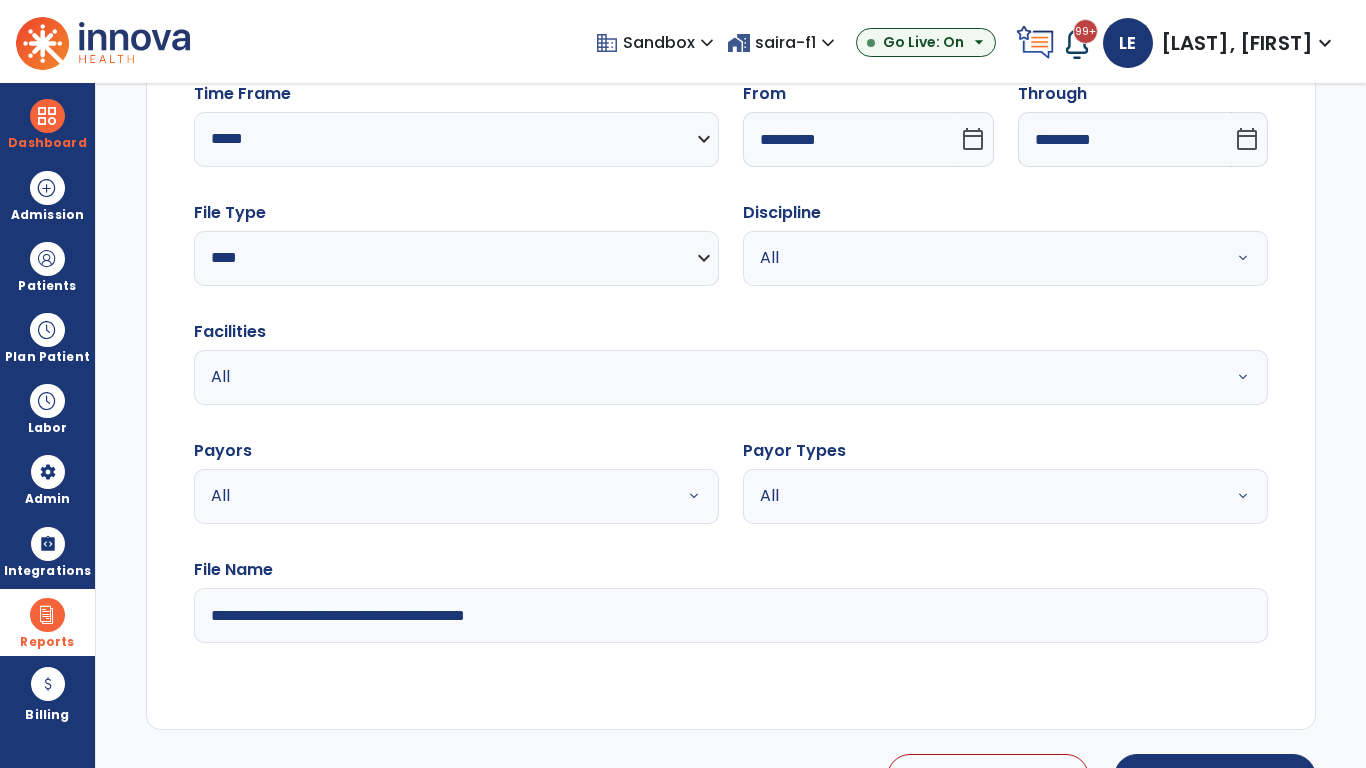 click on "All" at bounding box center (981, 258) 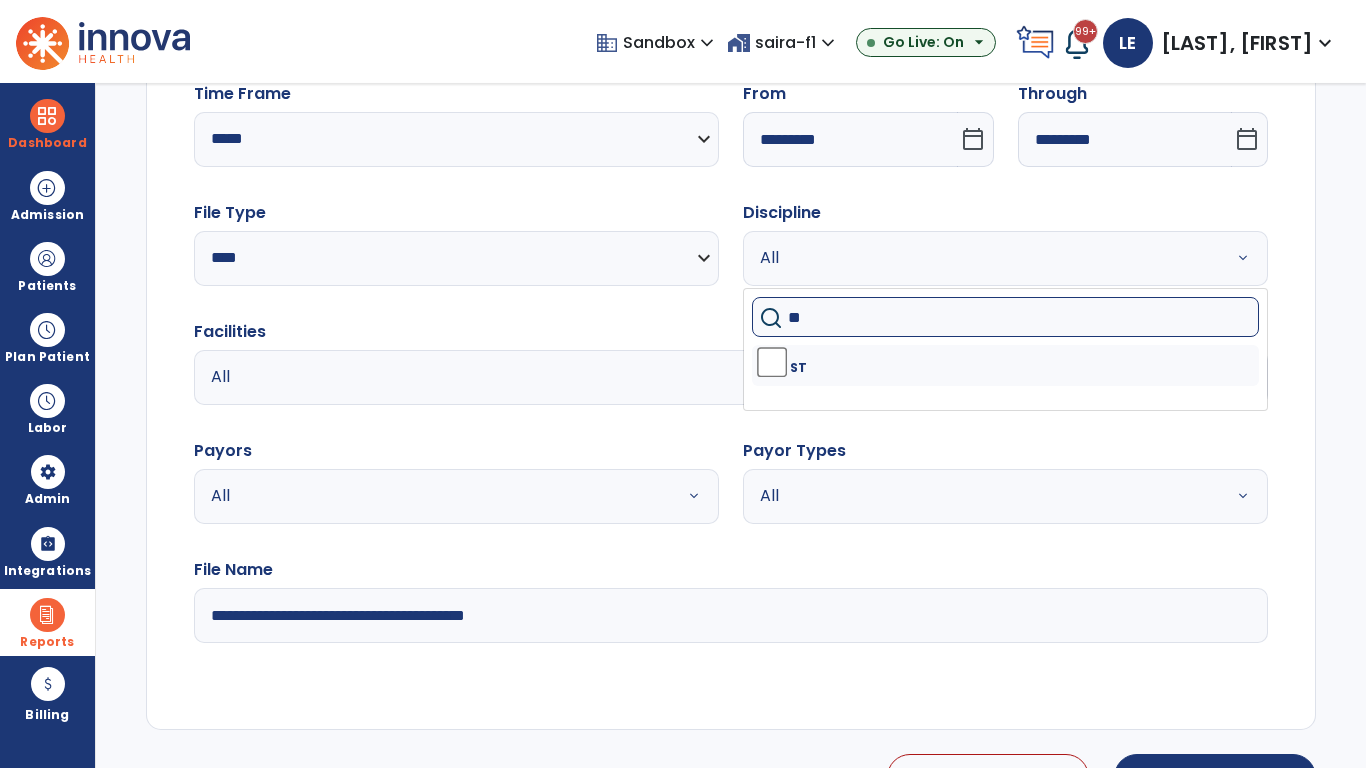 type on "**" 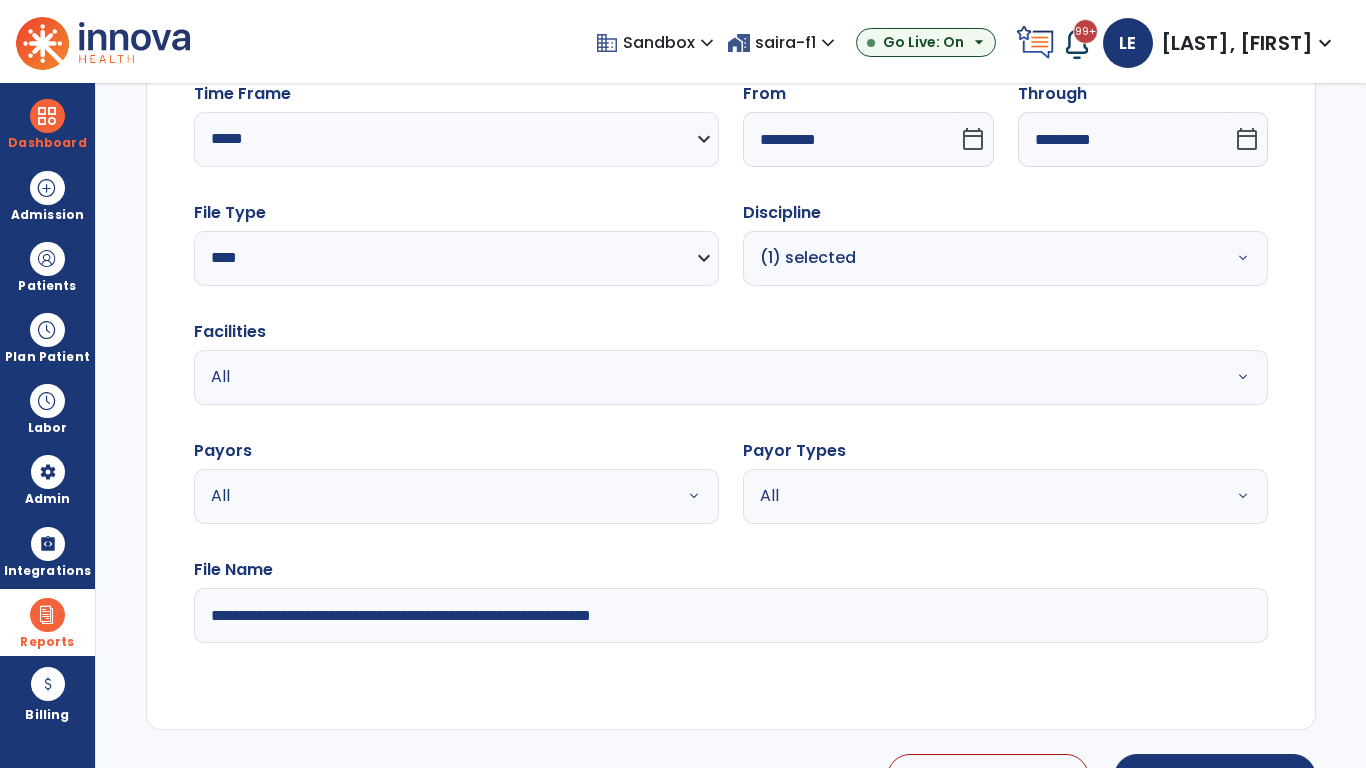 type on "**********" 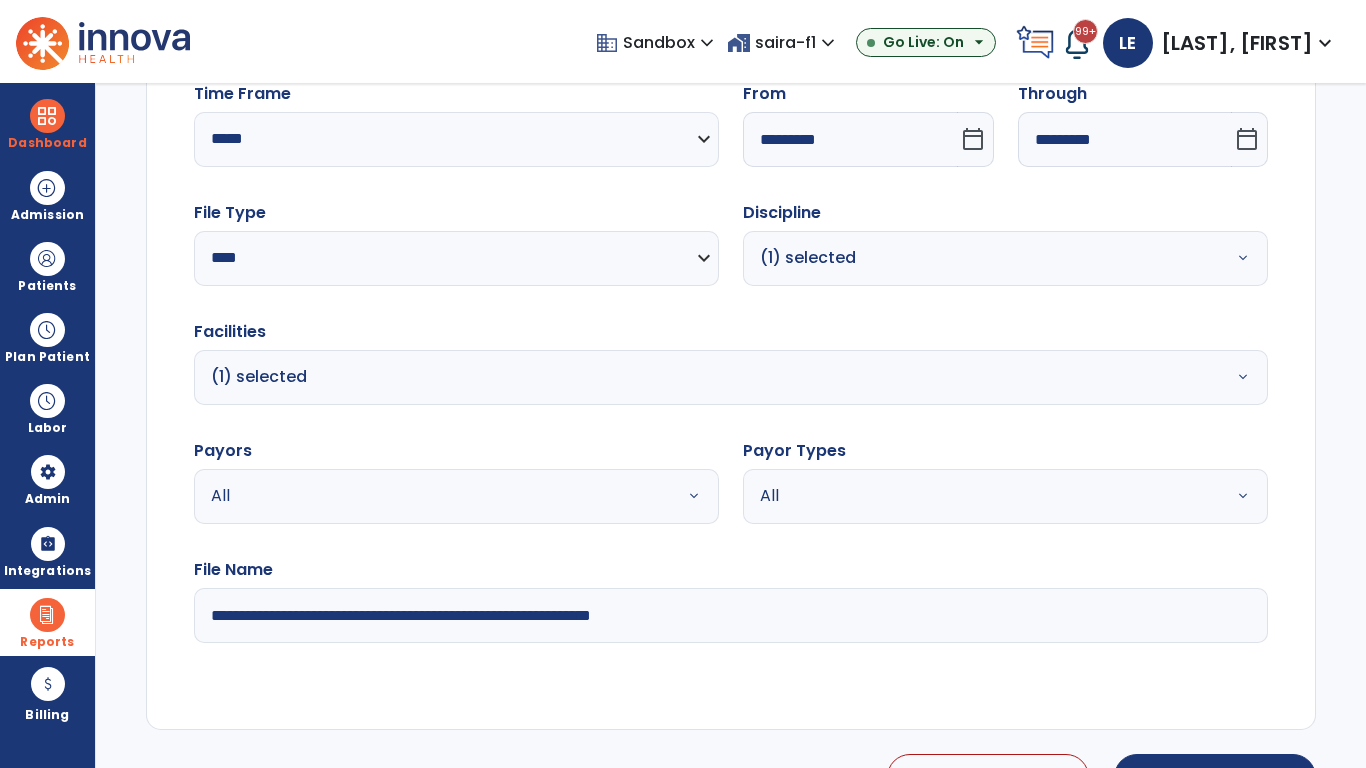 click on "All" at bounding box center [432, 496] 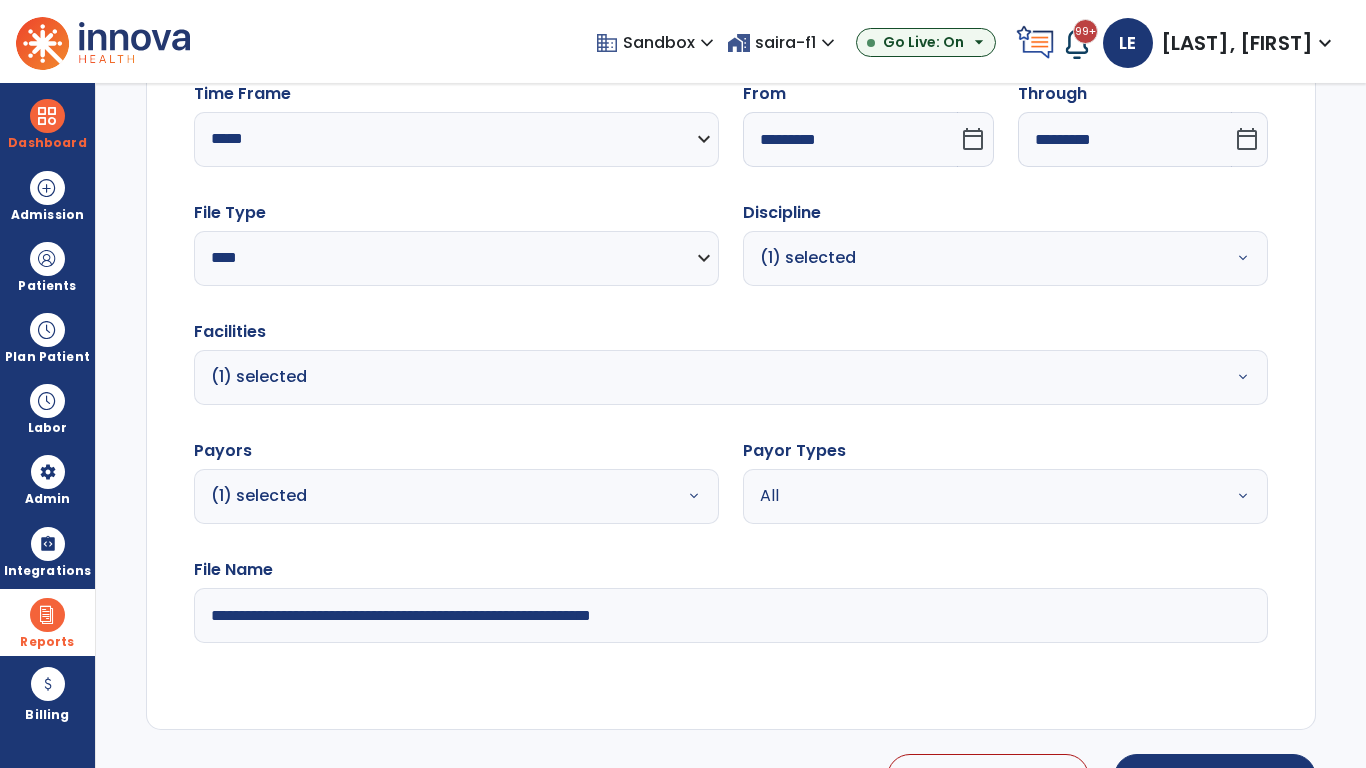 click on "All" at bounding box center (981, 496) 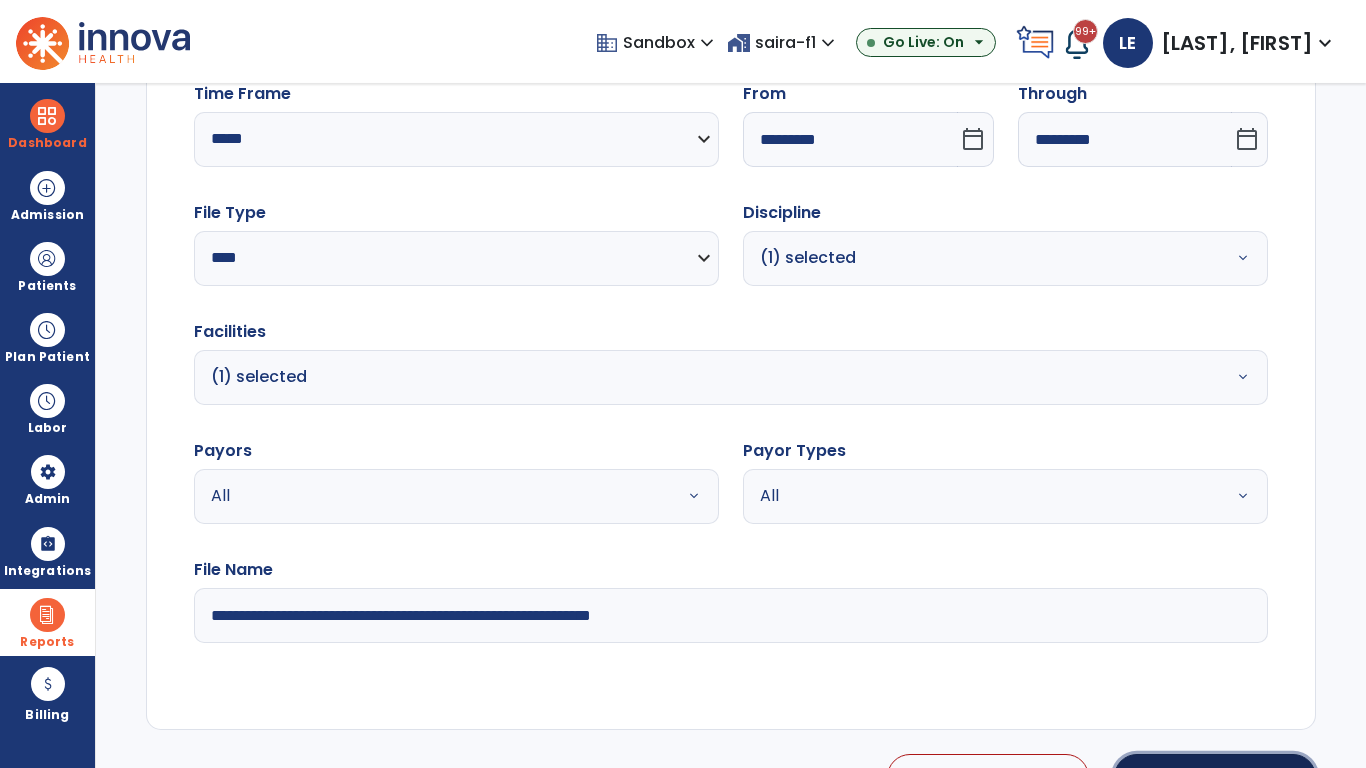 click on "Generate Report" 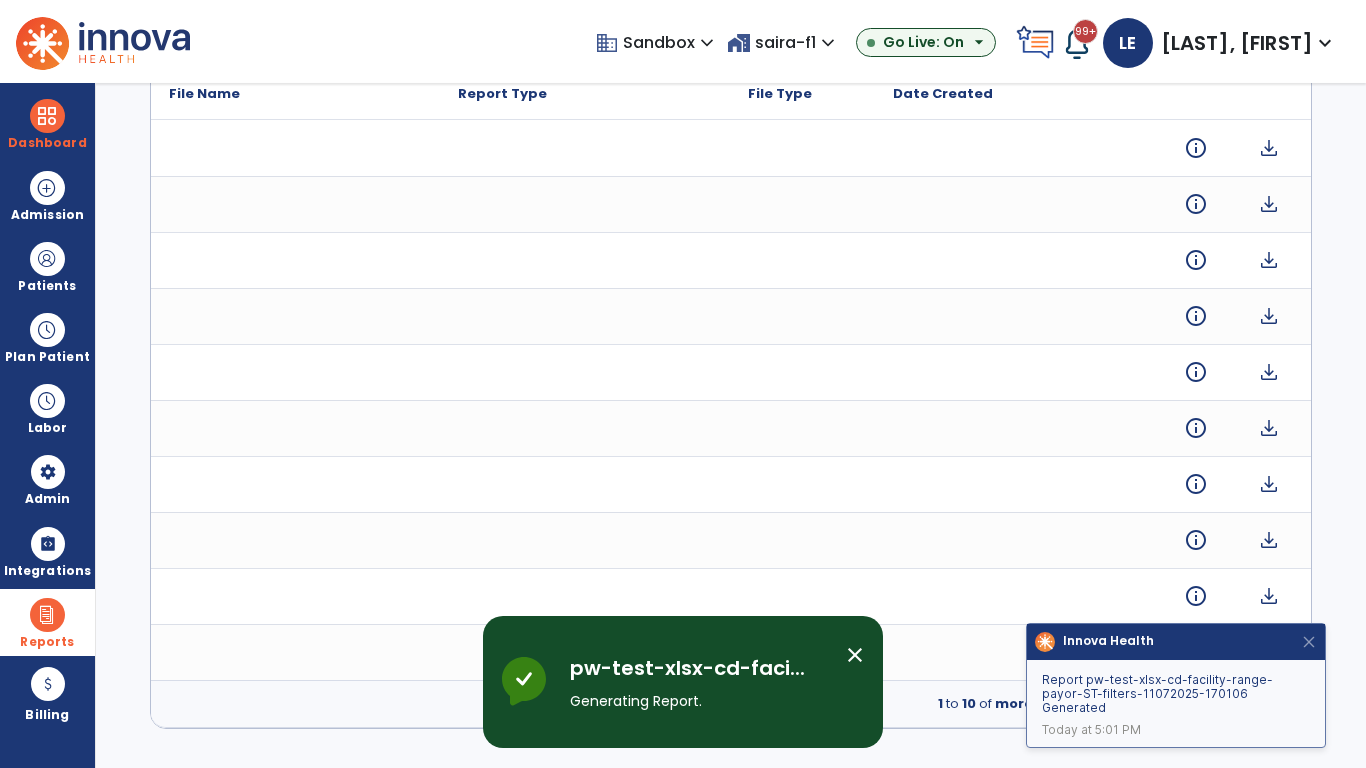 scroll, scrollTop: 0, scrollLeft: 0, axis: both 